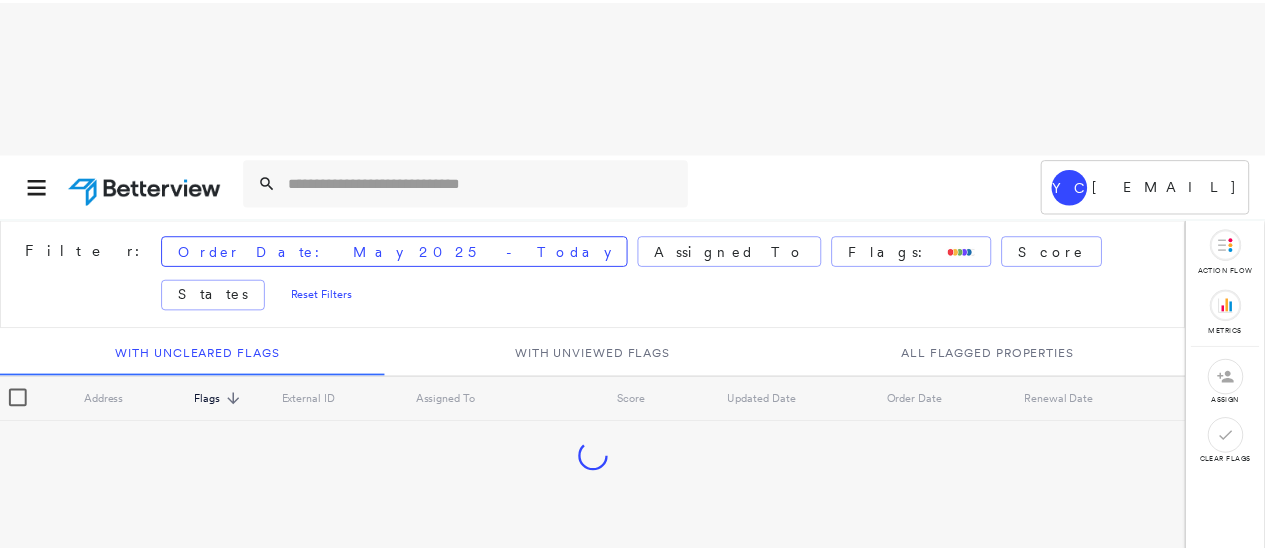 scroll, scrollTop: 0, scrollLeft: 0, axis: both 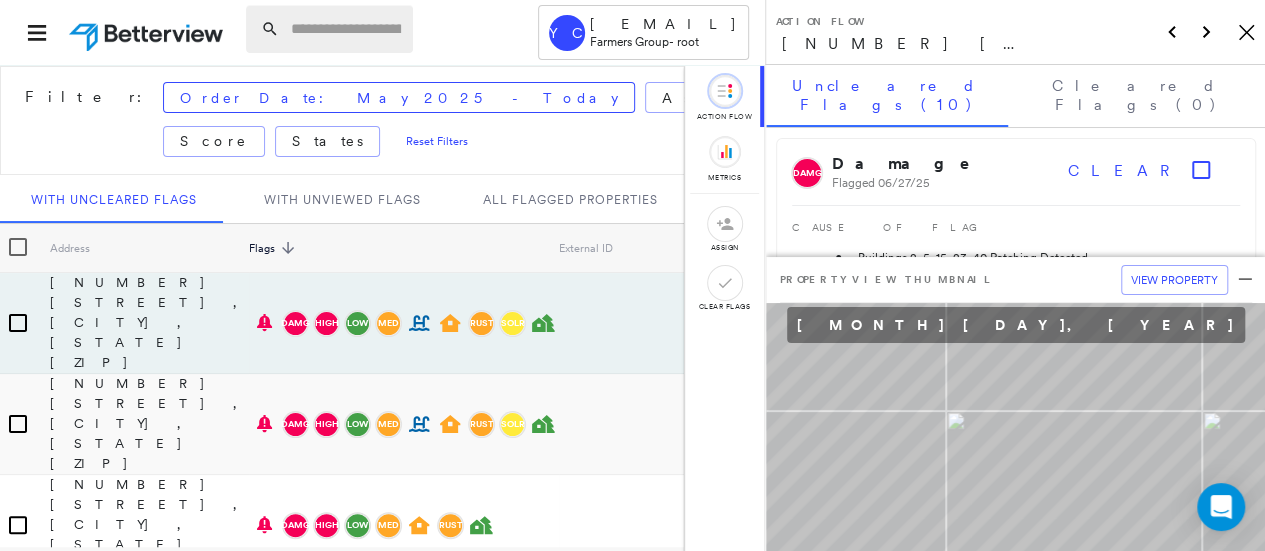 click at bounding box center [329, 29] 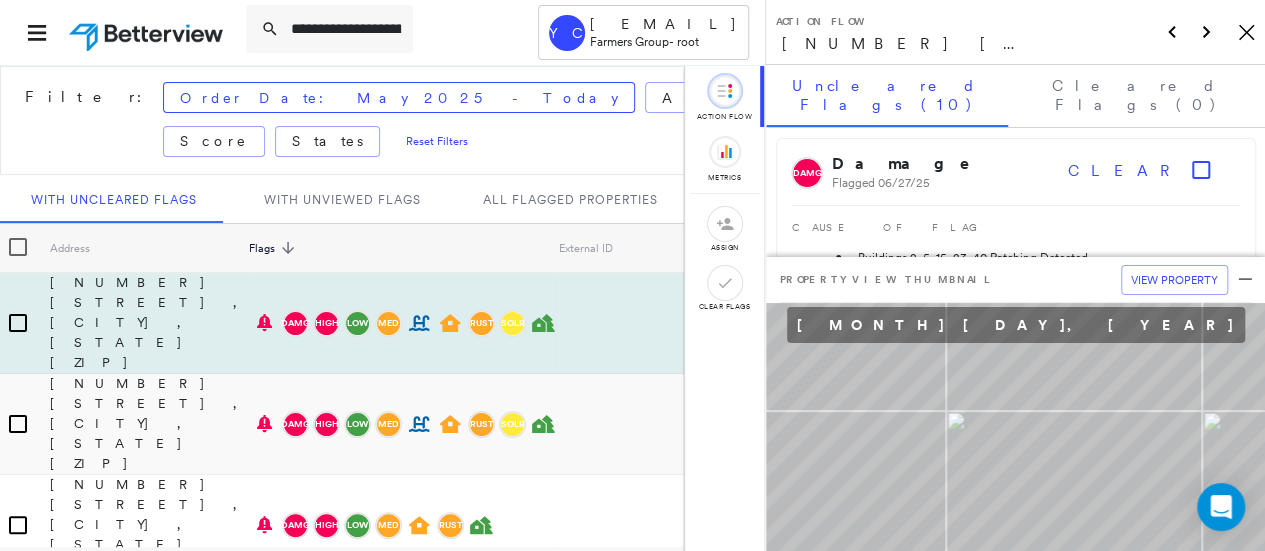 scroll, scrollTop: 0, scrollLeft: 150, axis: horizontal 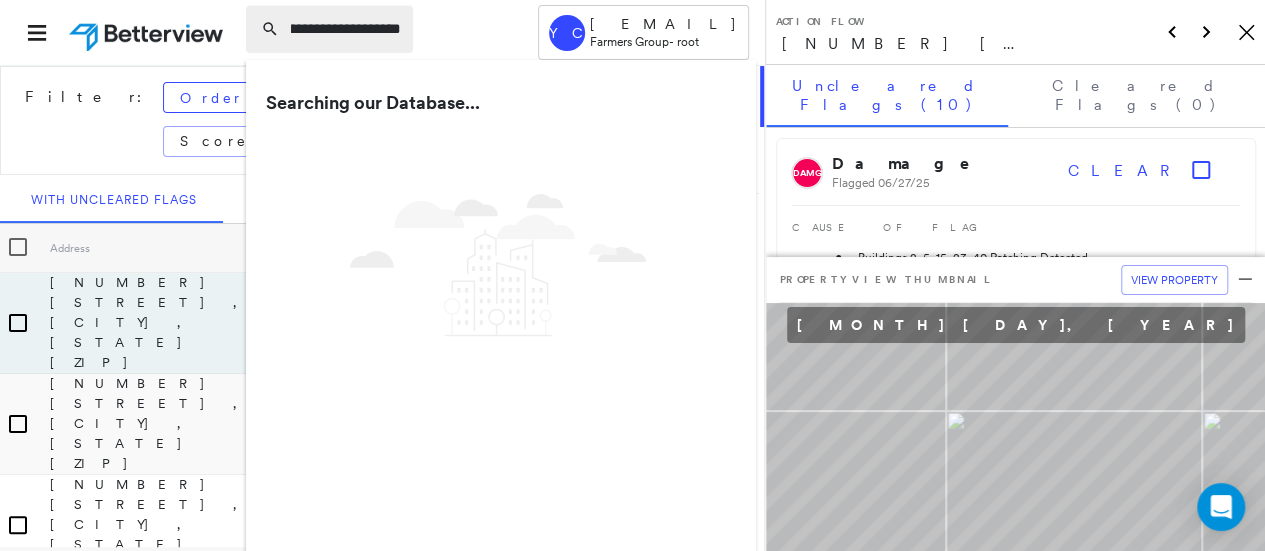 type on "**********" 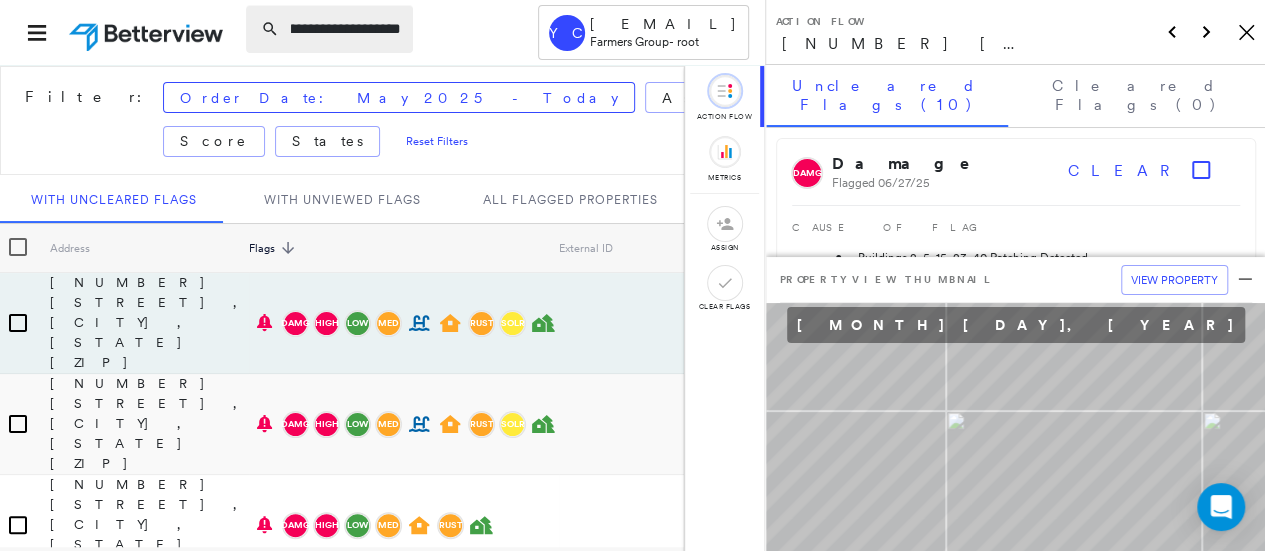 scroll, scrollTop: 0, scrollLeft: 0, axis: both 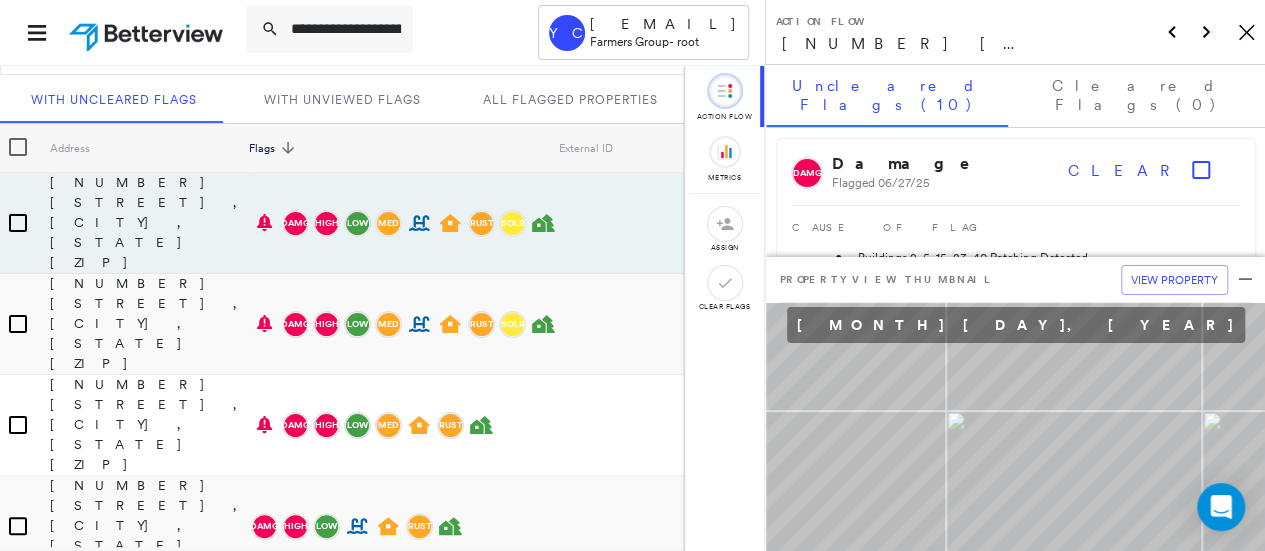 click on "**********" at bounding box center (382, 32) 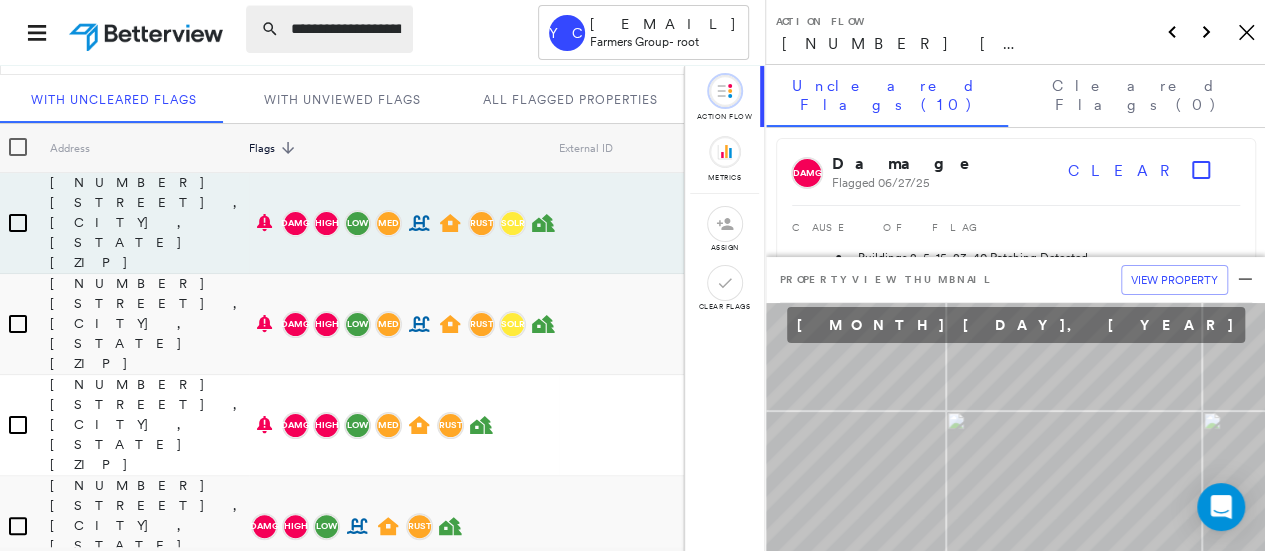 click on "**********" at bounding box center (329, 29) 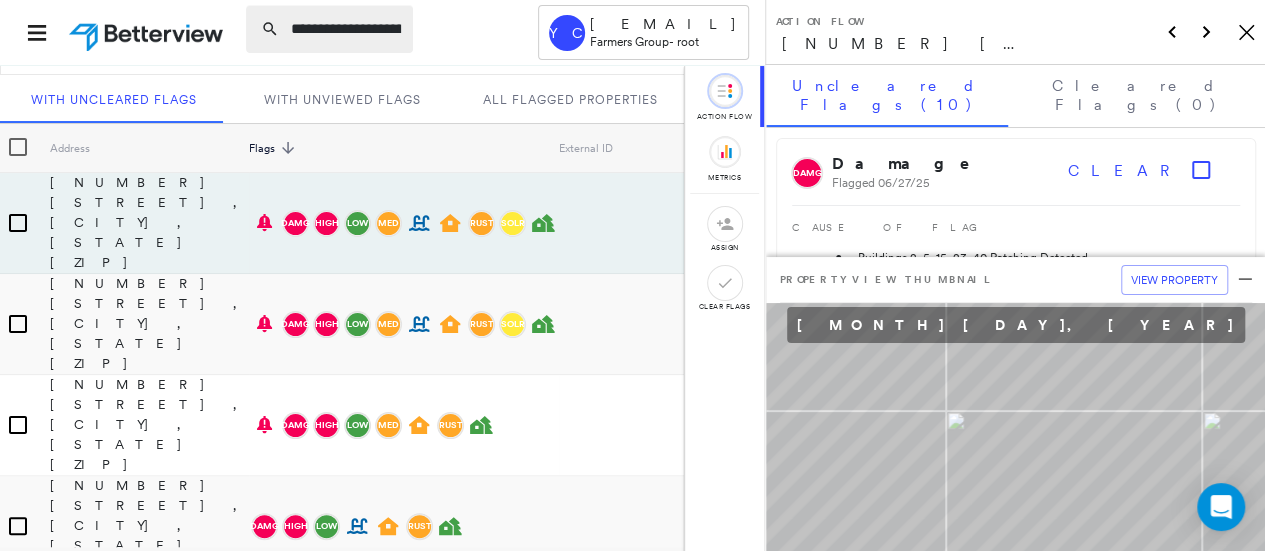 click on "**********" at bounding box center [346, 29] 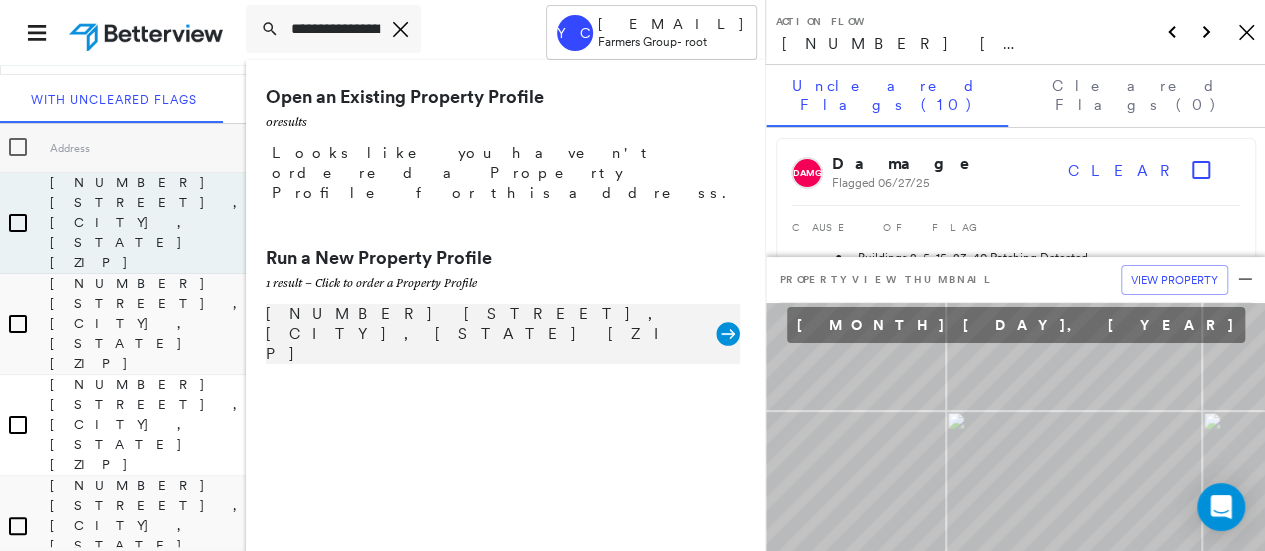click on "[NUMBER] [STREET], [CITY], [STATE] [ZIP]" at bounding box center (491, 334) 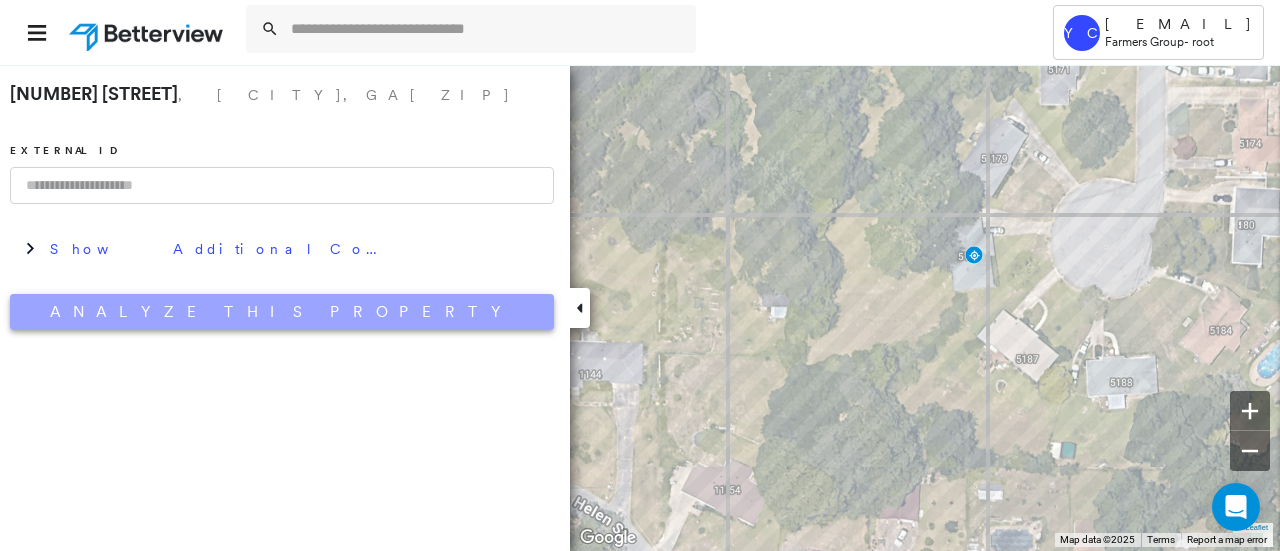 click on "Analyze This Property" at bounding box center (282, 312) 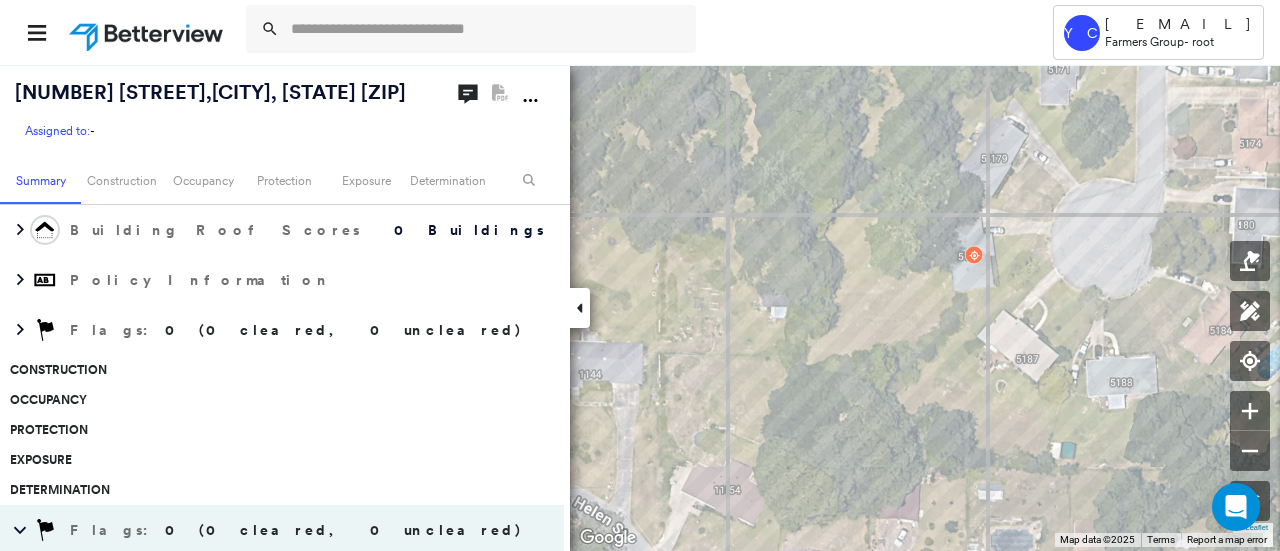 scroll, scrollTop: 0, scrollLeft: 0, axis: both 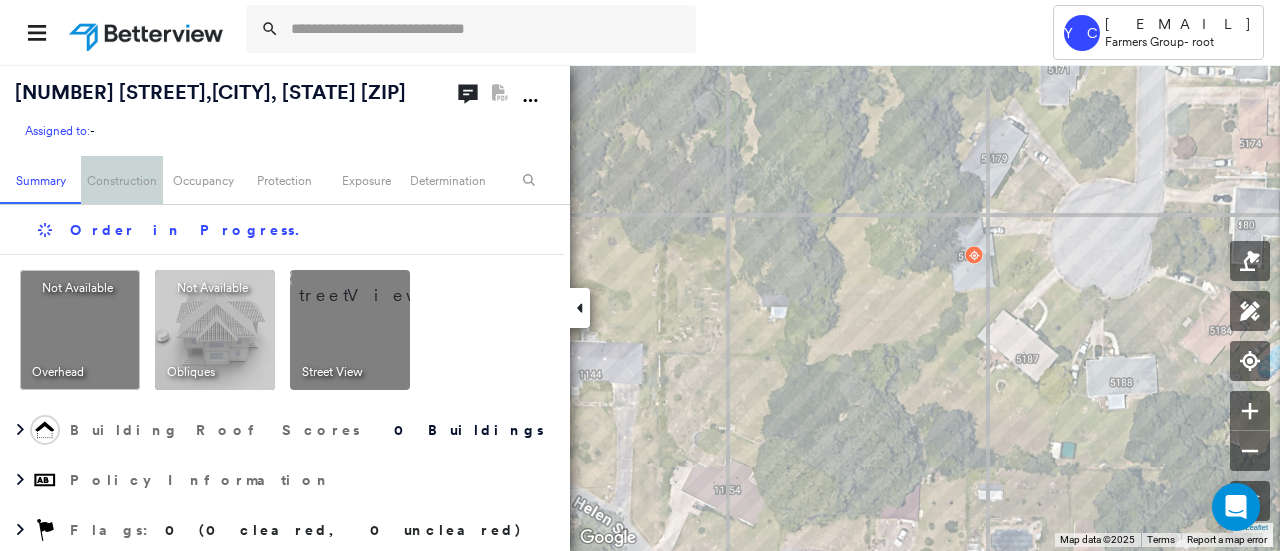 click on "Construction" at bounding box center [121, 180] 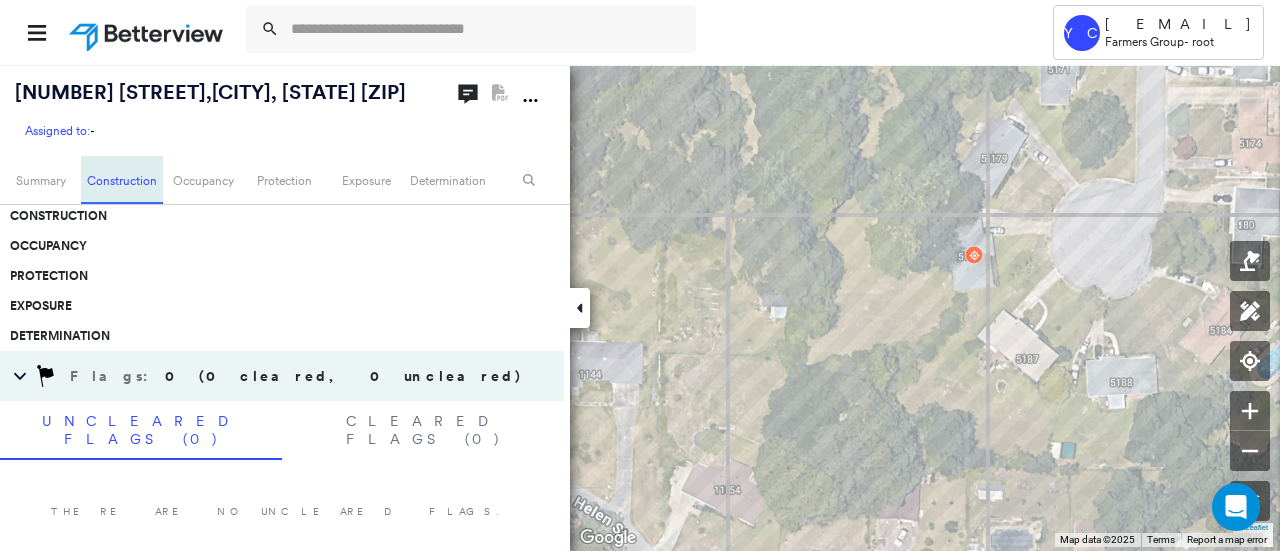 scroll, scrollTop: 361, scrollLeft: 0, axis: vertical 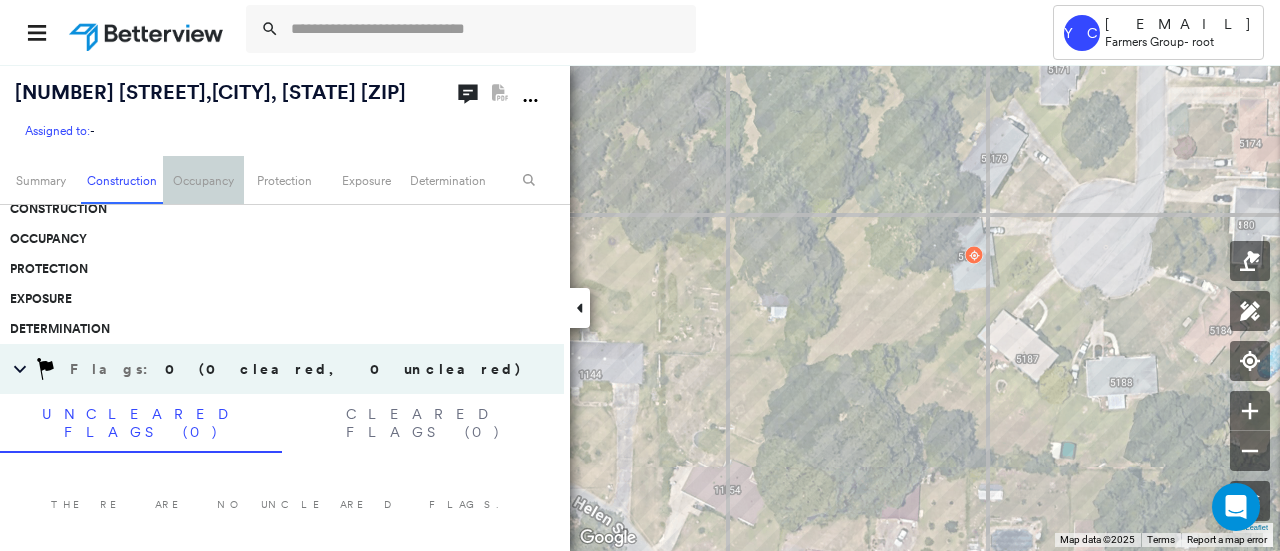 click on "Occupancy" at bounding box center (203, 180) 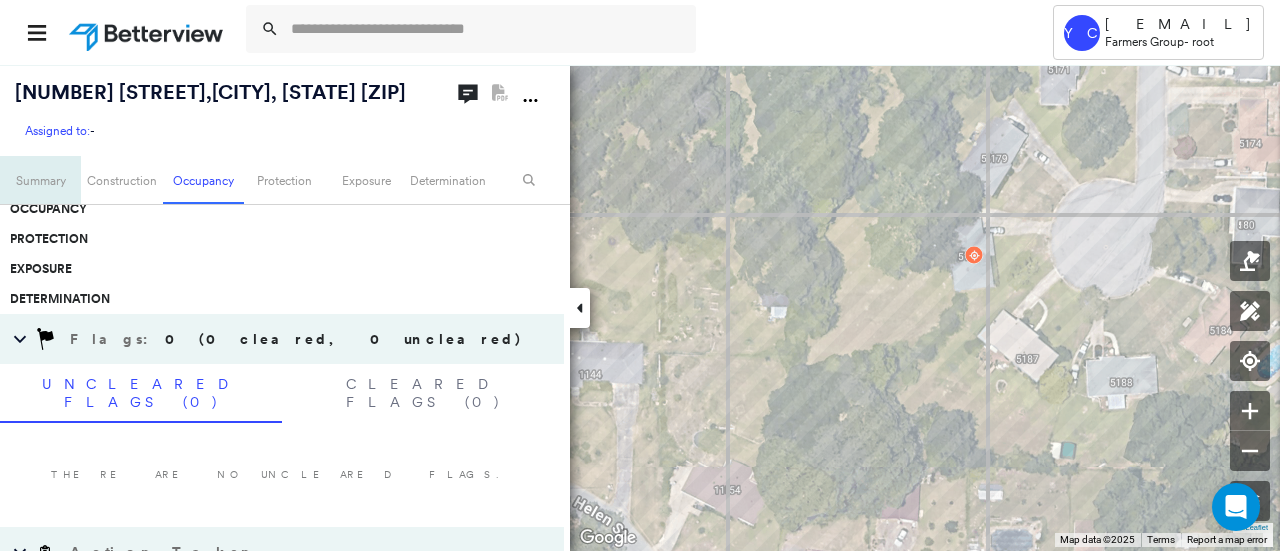 click on "Summary" at bounding box center (40, 180) 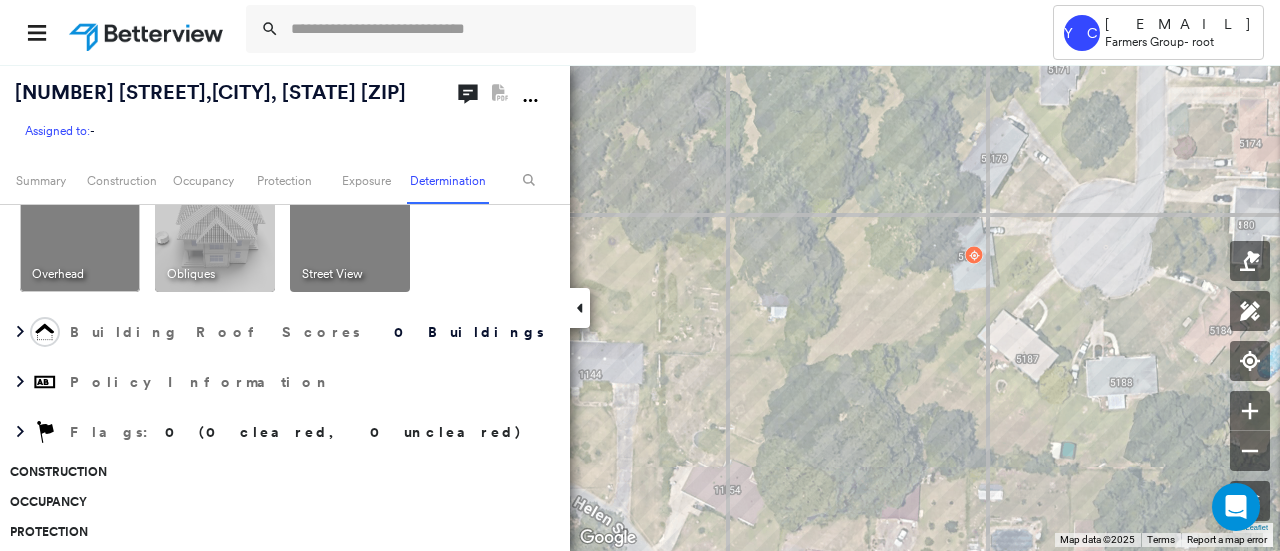 scroll, scrollTop: 0, scrollLeft: 0, axis: both 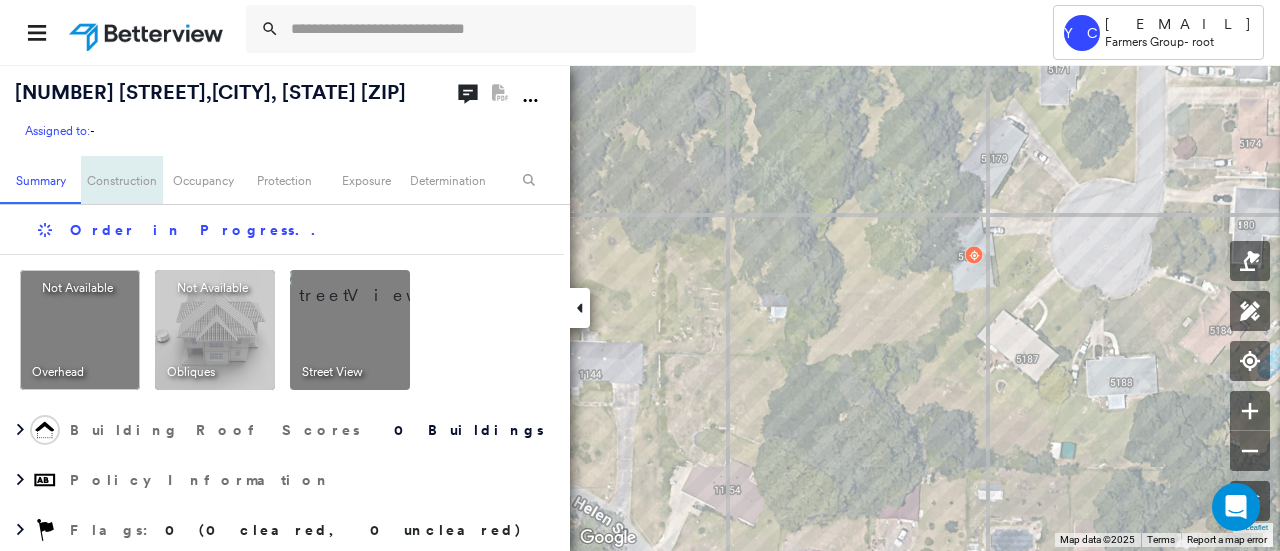 click on "Construction" at bounding box center (121, 180) 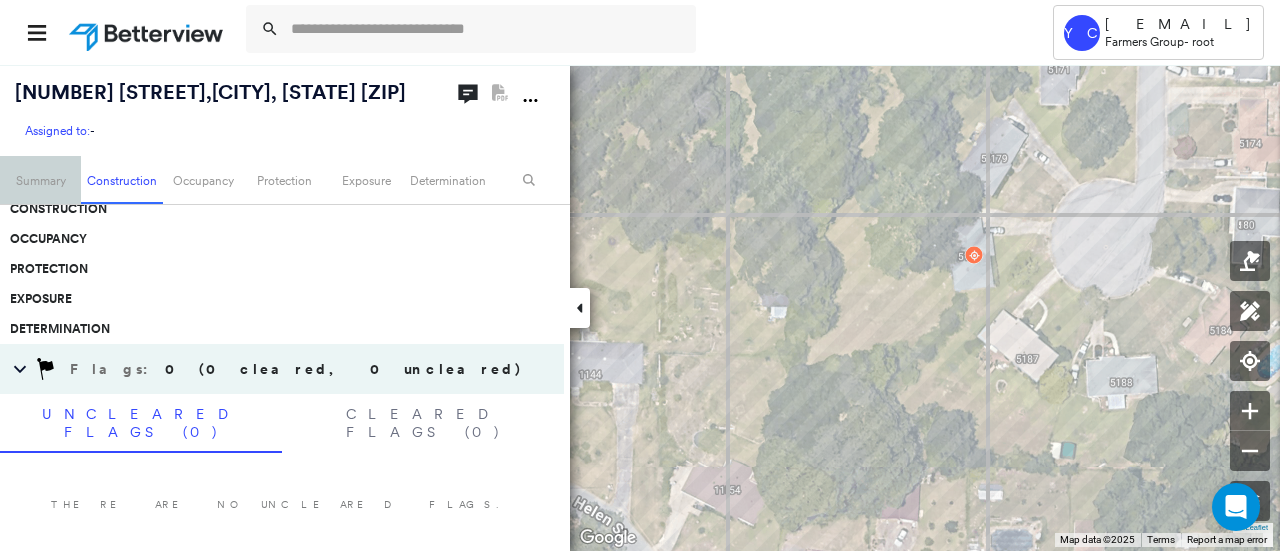 click on "Summary" at bounding box center (40, 180) 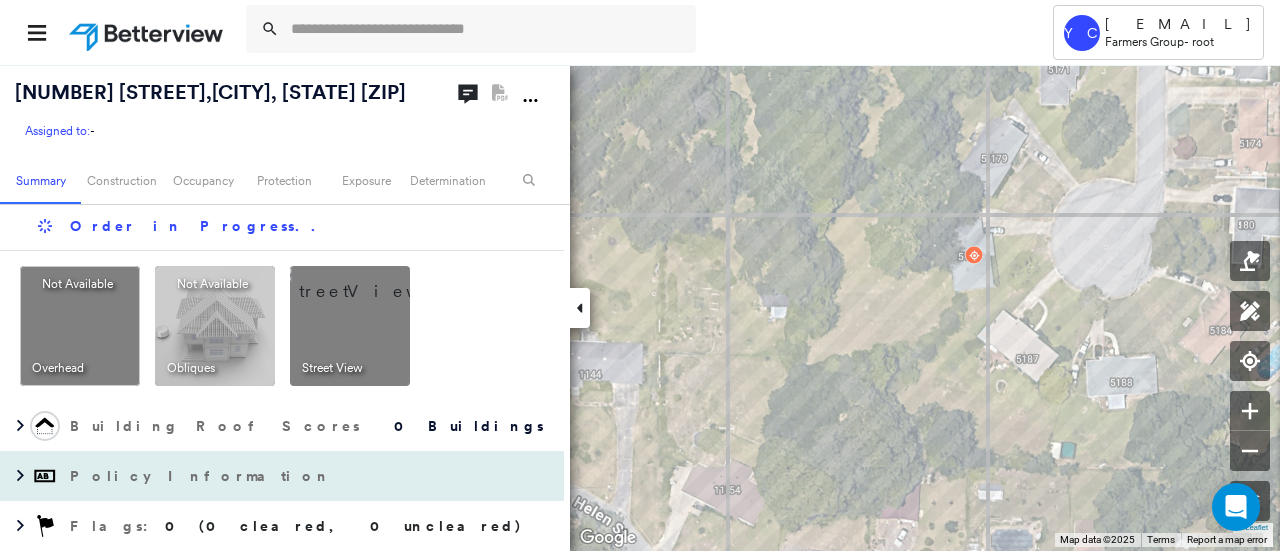 scroll, scrollTop: 0, scrollLeft: 0, axis: both 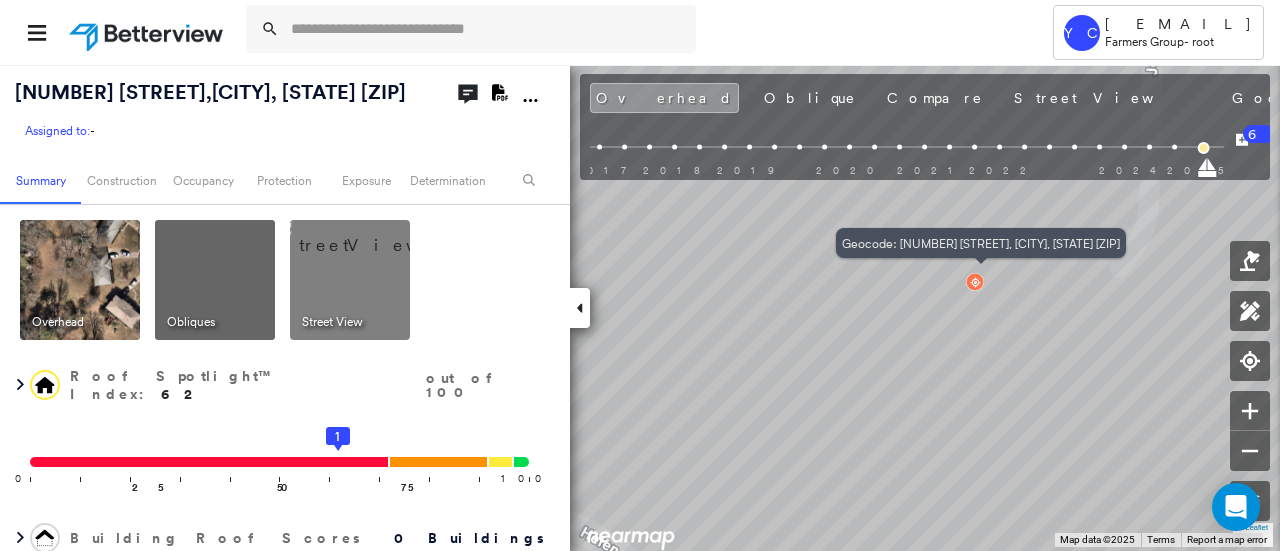 click 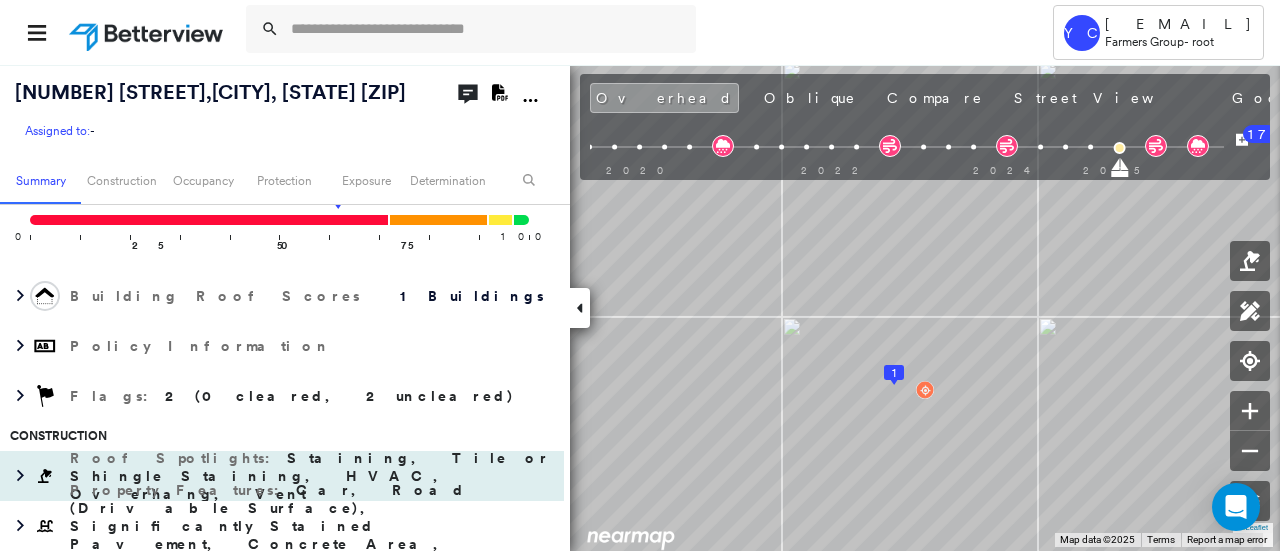 scroll, scrollTop: 200, scrollLeft: 0, axis: vertical 